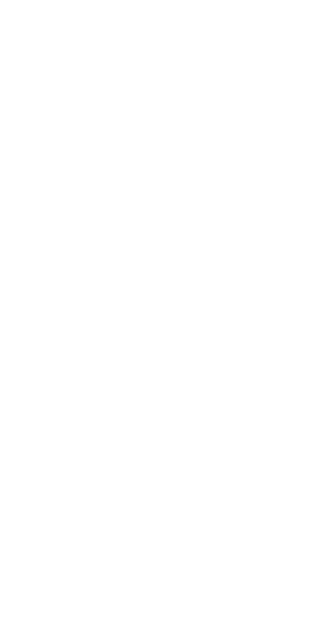 scroll, scrollTop: 0, scrollLeft: 0, axis: both 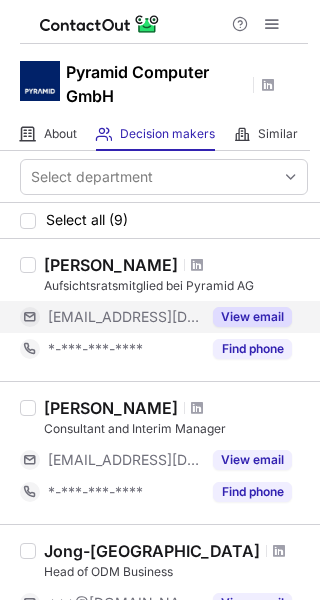 click on "View email" at bounding box center [252, 317] 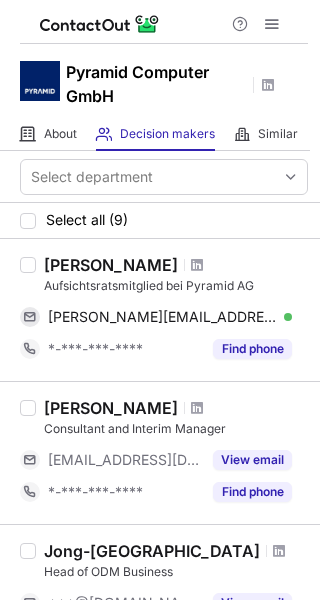 click on "Aufsichtsratsmitglied bei Pyramid AG" at bounding box center (176, 286) 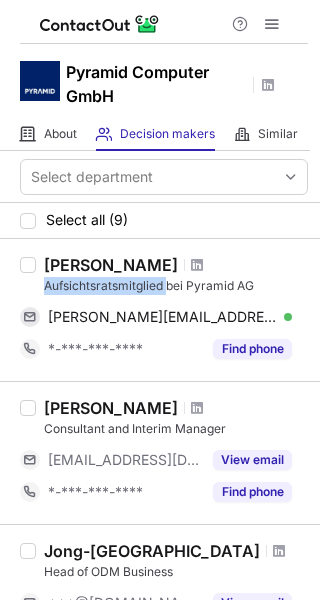 click on "Aufsichtsratsmitglied bei Pyramid AG" at bounding box center [176, 286] 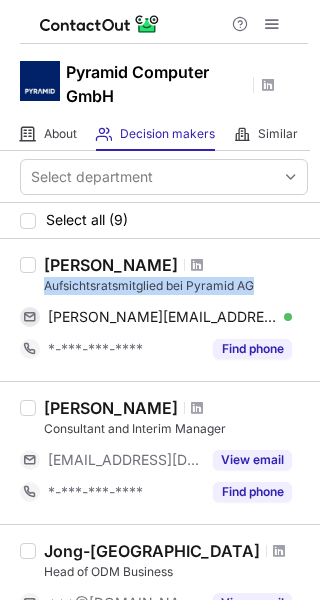click on "Aufsichtsratsmitglied bei Pyramid AG" at bounding box center (176, 286) 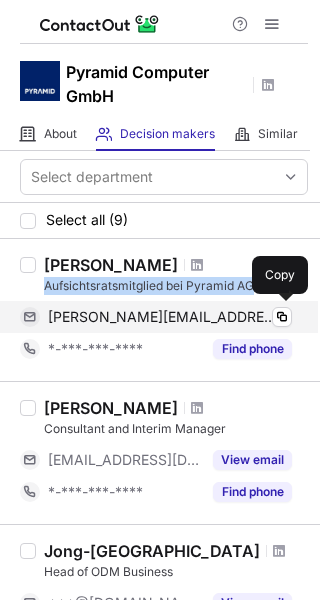 copy on "Aufsichtsratsmitglied bei Pyramid AG" 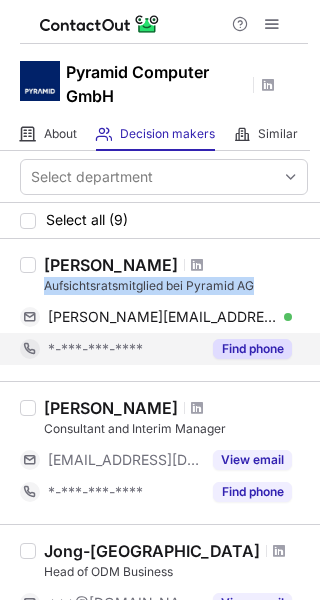 click on "Find phone" at bounding box center [252, 349] 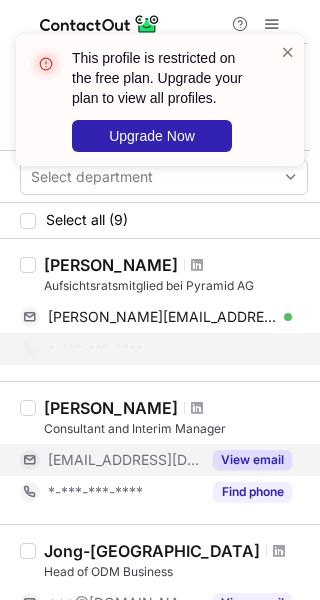 click on "View email" at bounding box center [246, 460] 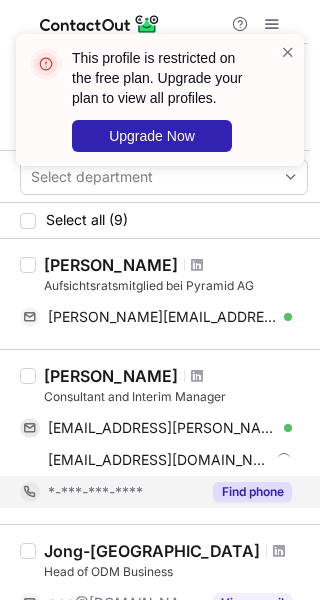 click on "Find phone" at bounding box center (252, 492) 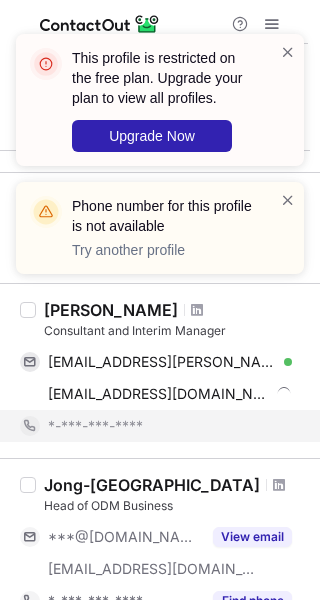 scroll, scrollTop: 100, scrollLeft: 0, axis: vertical 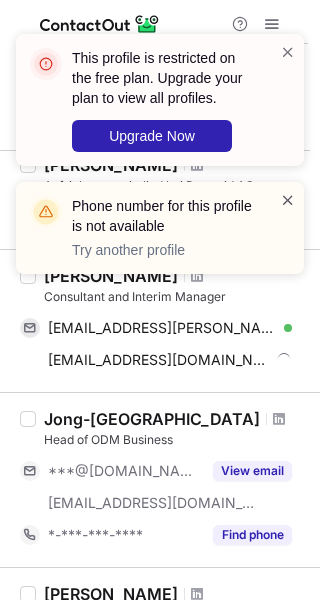 click at bounding box center [288, 200] 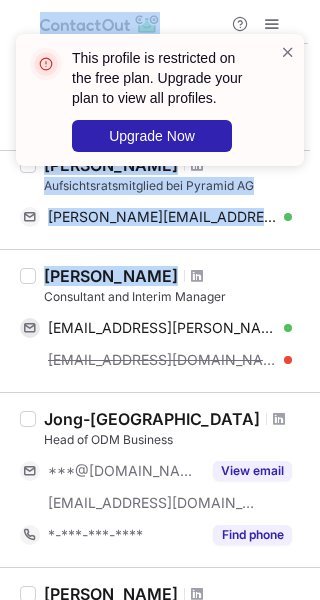 drag, startPoint x: 44, startPoint y: 270, endPoint x: 154, endPoint y: 273, distance: 110.0409 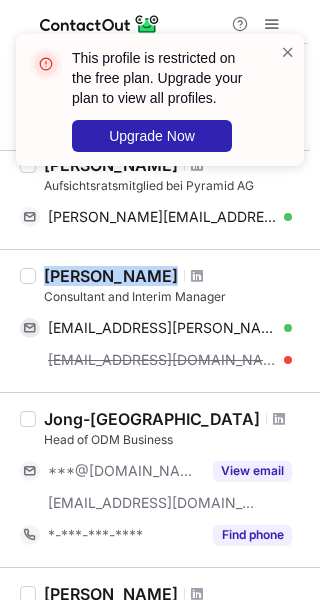 drag, startPoint x: 44, startPoint y: 277, endPoint x: 156, endPoint y: 281, distance: 112.0714 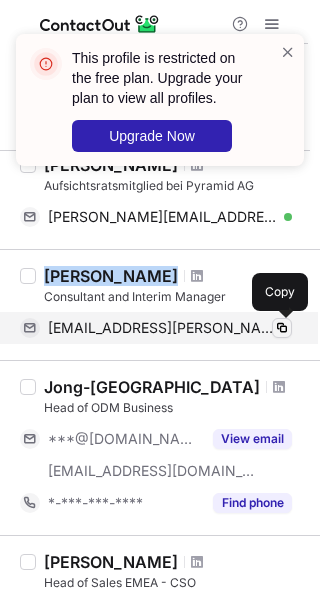 click at bounding box center [282, 328] 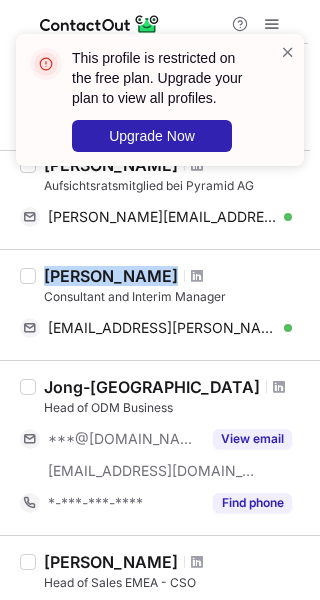 copy on "Holger Jahnke" 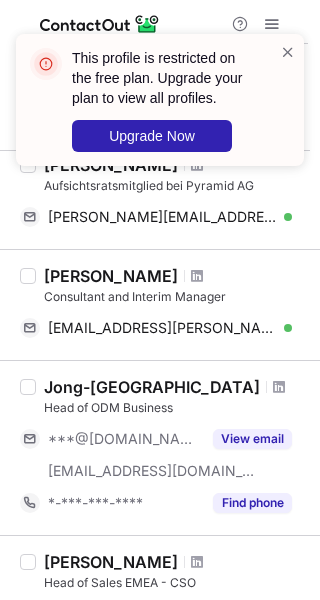 click on "Consultant and Interim Manager" at bounding box center (176, 297) 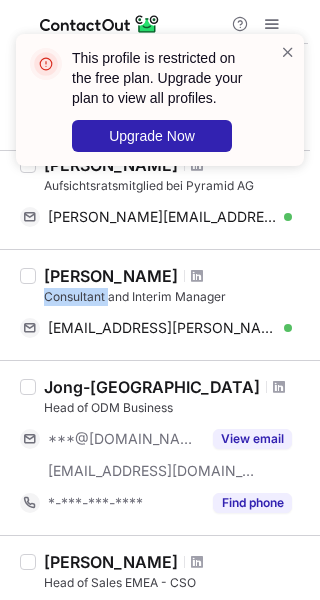 click on "Consultant and Interim Manager" at bounding box center (176, 297) 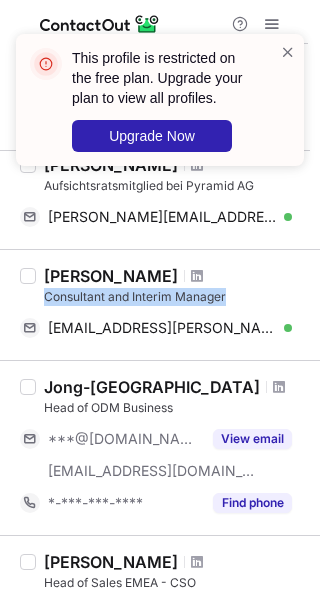 click on "Consultant and Interim Manager" at bounding box center [176, 297] 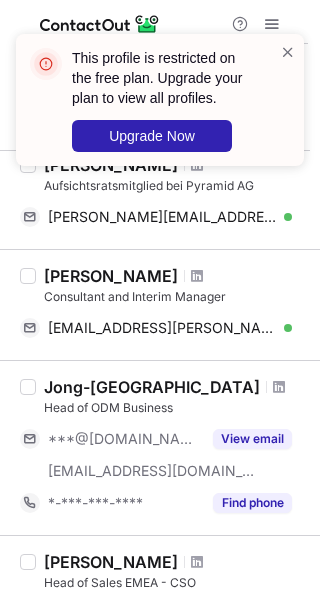 click on "Holger Jahnke Consultant and Interim Manager holger.jahnke@take2.de Verified Copy" at bounding box center [172, 305] 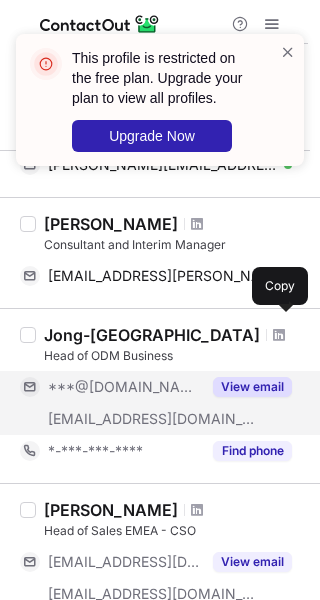 scroll, scrollTop: 200, scrollLeft: 0, axis: vertical 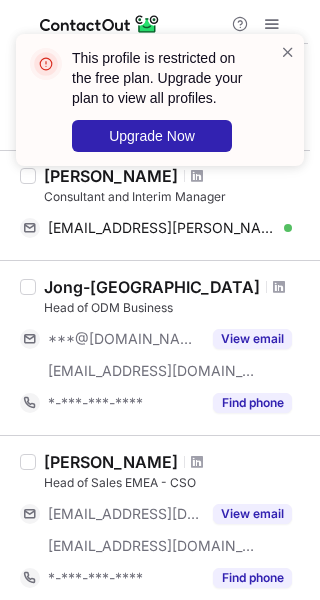 click on "Head of ODM Business" at bounding box center [176, 308] 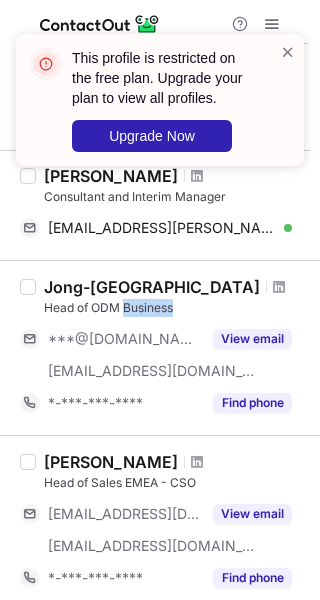 click on "Head of ODM Business" at bounding box center (176, 308) 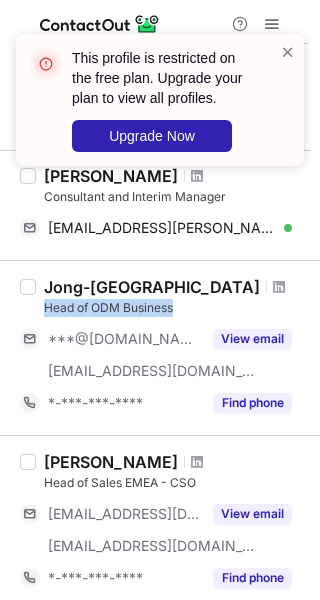 click on "Head of ODM Business" at bounding box center [176, 308] 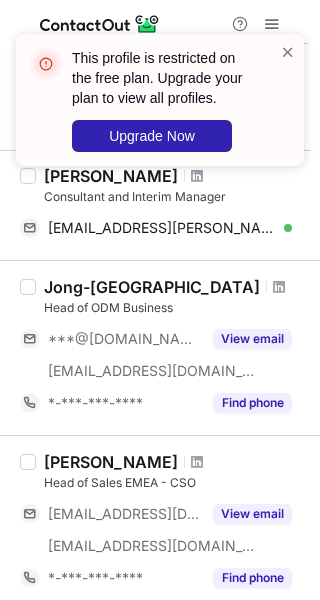 click on "Jong-ho Park Head of ODM Business ***@hotmail.com ***@pyramid-computer.com View email *-***-***-**** Find phone" at bounding box center [172, 348] 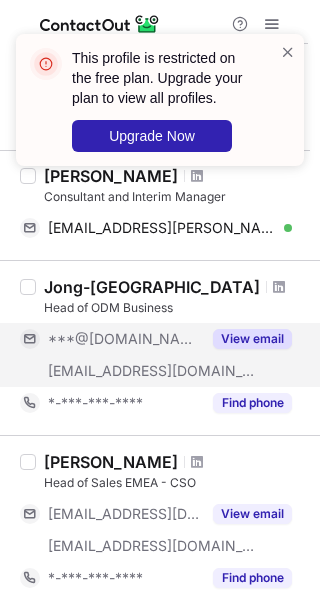 click on "View email" at bounding box center [252, 339] 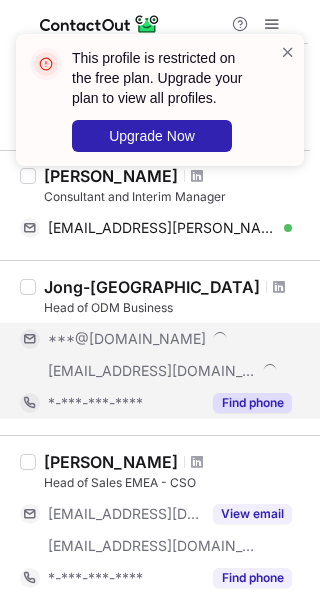 click on "Find phone" at bounding box center (252, 403) 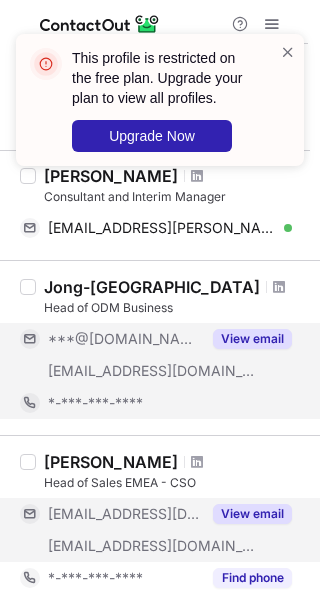 click on "View email" at bounding box center [252, 514] 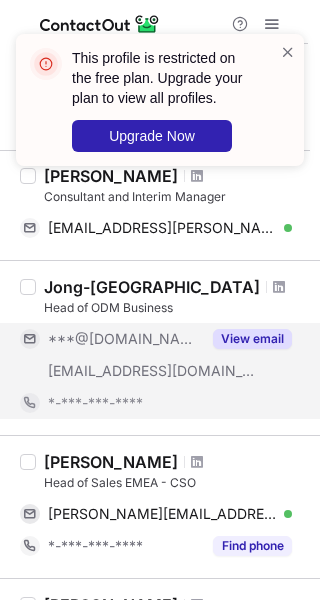 scroll, scrollTop: 400, scrollLeft: 0, axis: vertical 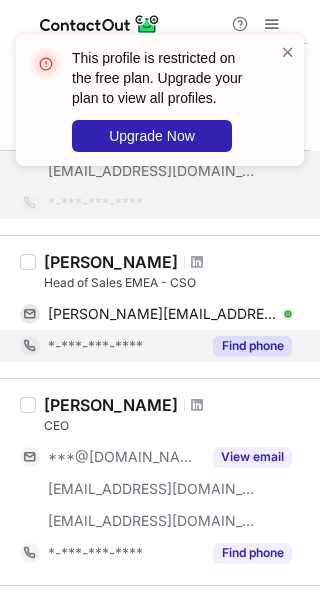 click on "Find phone" at bounding box center (246, 346) 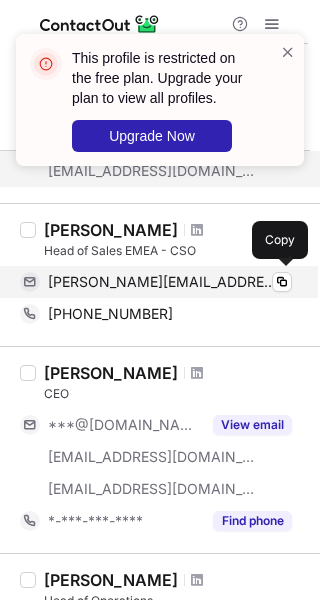 click on "uwe.wiest@hypermail.de" at bounding box center [162, 282] 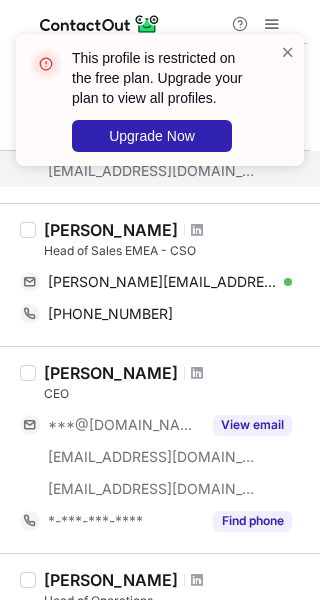 click on "Head of Sales EMEA - CSO" at bounding box center (176, 251) 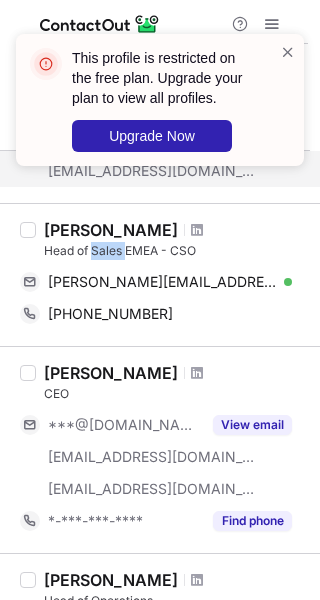 click on "Head of Sales EMEA - CSO" at bounding box center [176, 251] 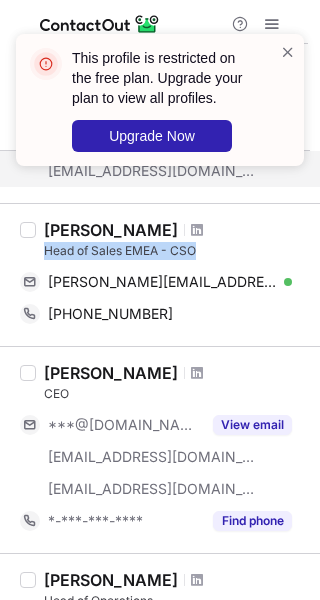 click on "Head of Sales EMEA - CSO" at bounding box center (176, 251) 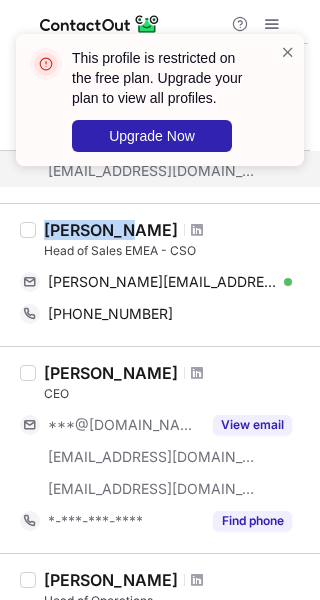 drag, startPoint x: 45, startPoint y: 231, endPoint x: 127, endPoint y: 232, distance: 82.006096 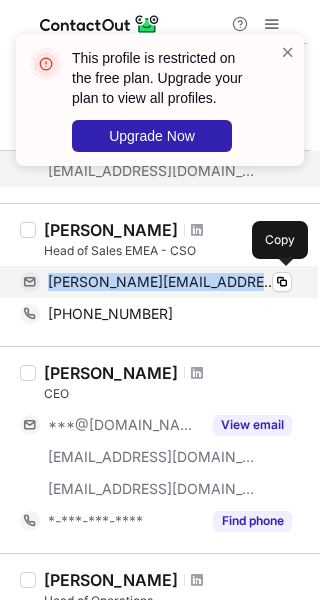 drag, startPoint x: 50, startPoint y: 279, endPoint x: 263, endPoint y: 282, distance: 213.02112 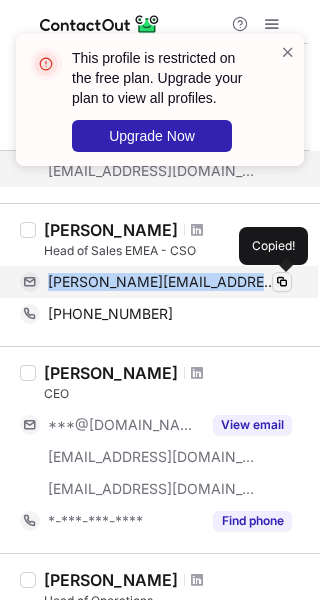 click at bounding box center [282, 282] 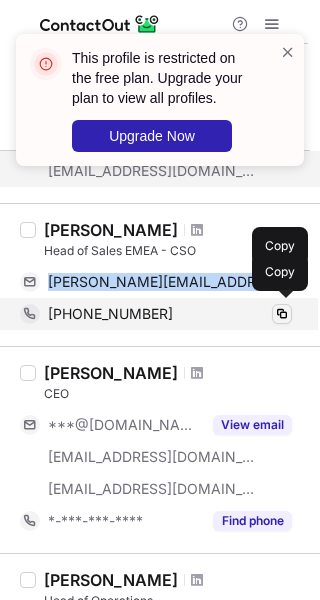 click at bounding box center [282, 314] 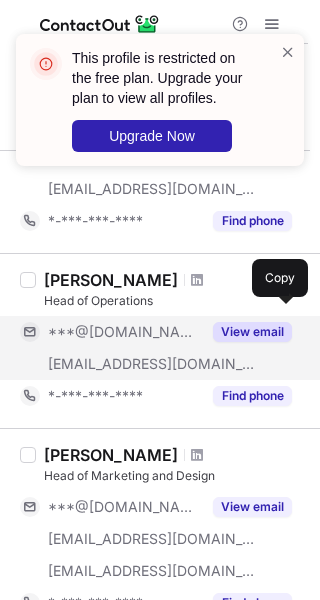 scroll, scrollTop: 800, scrollLeft: 0, axis: vertical 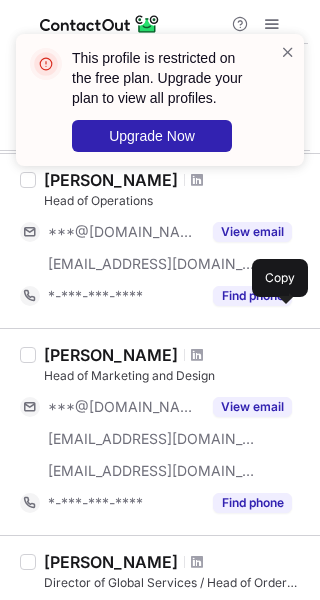 click on "This profile is restricted on the free plan. Upgrade your plan to view all profiles. Upgrade Now" at bounding box center (160, 108) 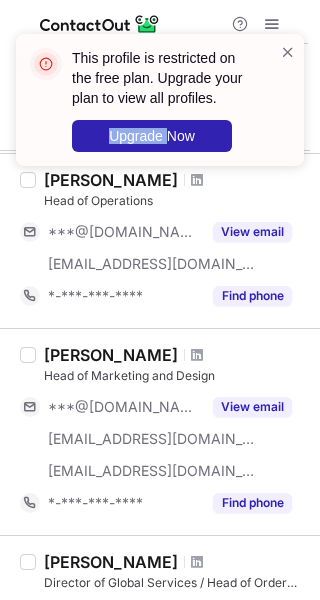 click on "This profile is restricted on the free plan. Upgrade your plan to view all profiles. Upgrade Now" at bounding box center (160, 108) 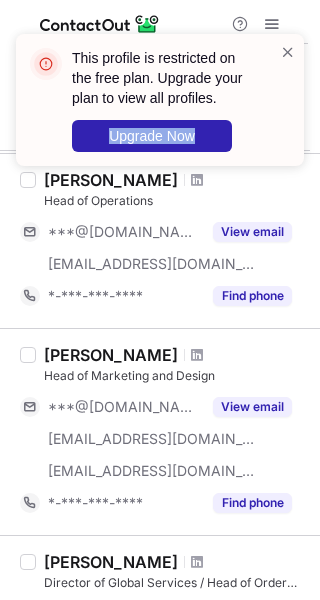 click on "This profile is restricted on the free plan. Upgrade your plan to view all profiles. Upgrade Now" at bounding box center [160, 108] 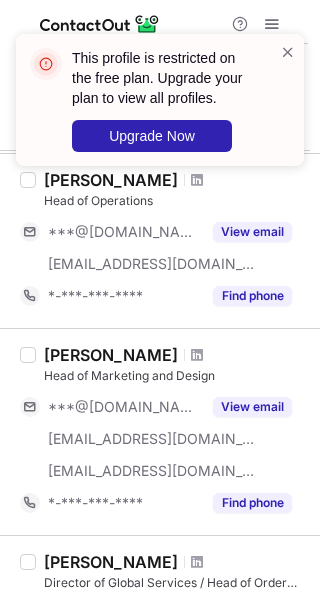 click on "Head of Operations" at bounding box center (176, 201) 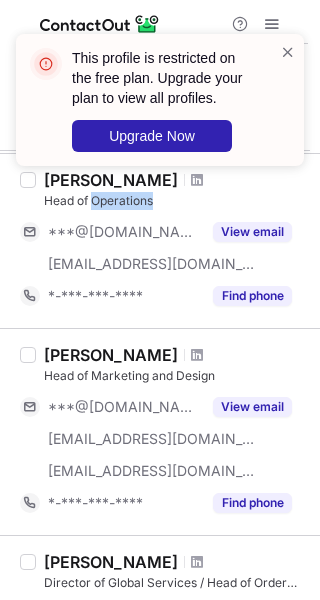 click on "Head of Operations" at bounding box center [176, 201] 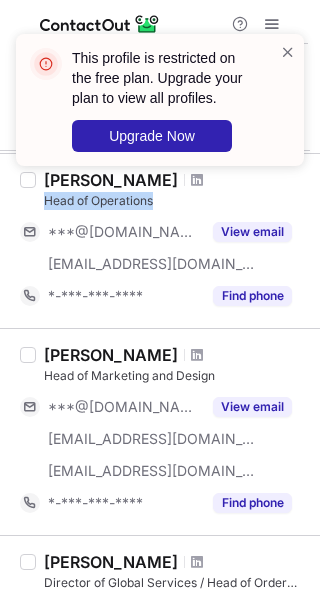 click on "Head of Operations" at bounding box center (176, 201) 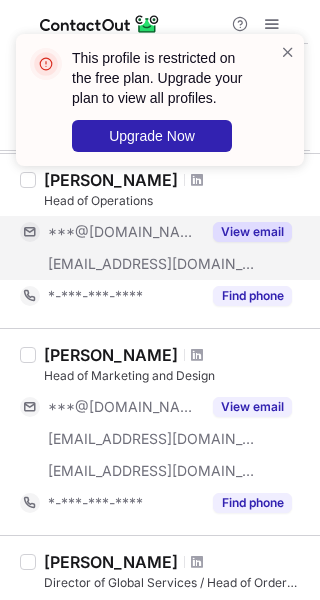 click on "***@gmail.com" at bounding box center [124, 232] 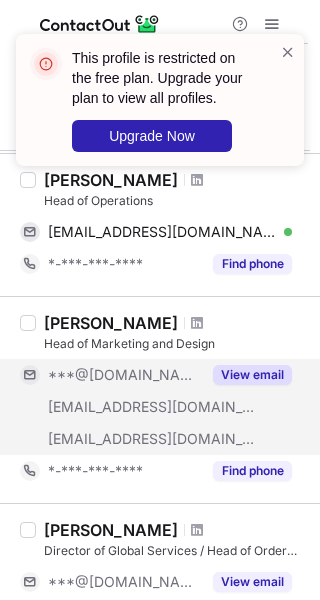 click on "View email" at bounding box center (252, 375) 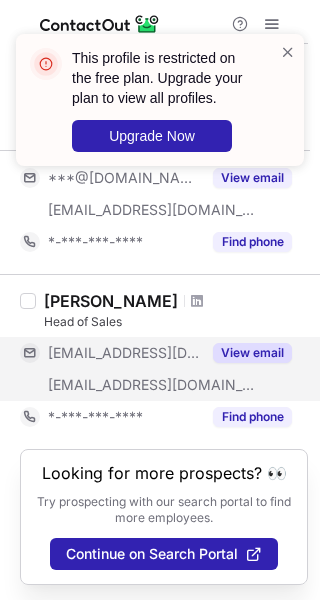 scroll, scrollTop: 1173, scrollLeft: 0, axis: vertical 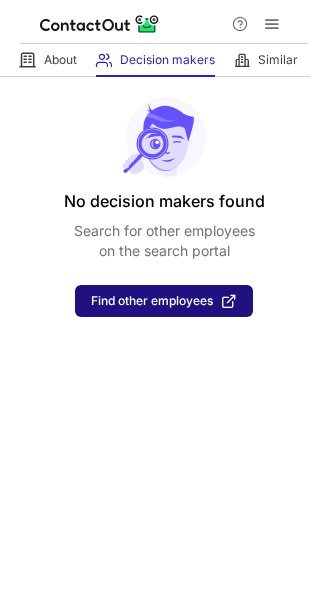 click on "Find other employees" at bounding box center [152, 301] 